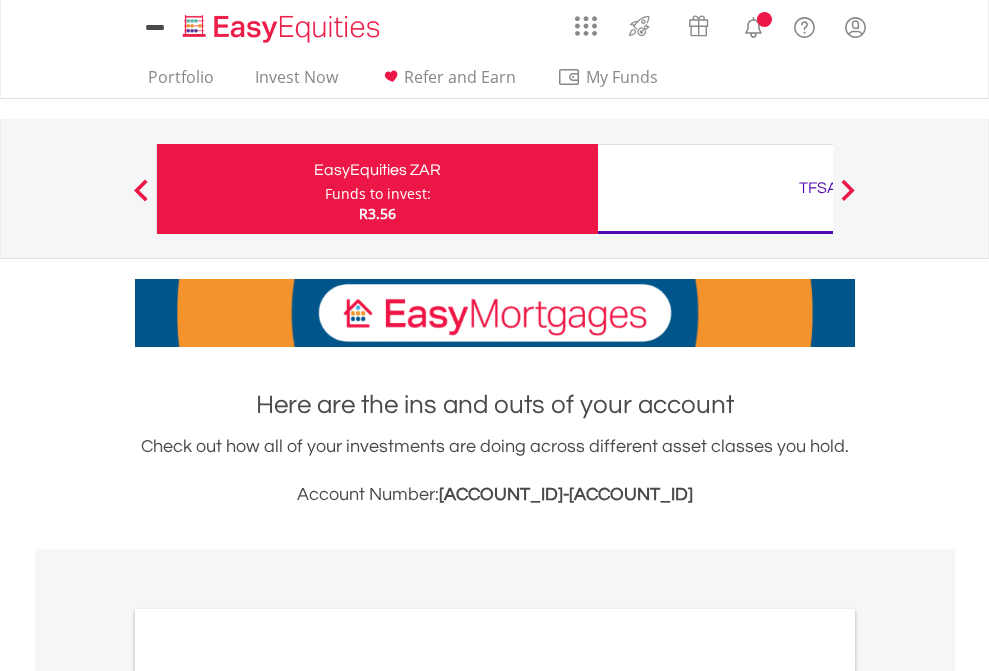 scroll, scrollTop: 0, scrollLeft: 0, axis: both 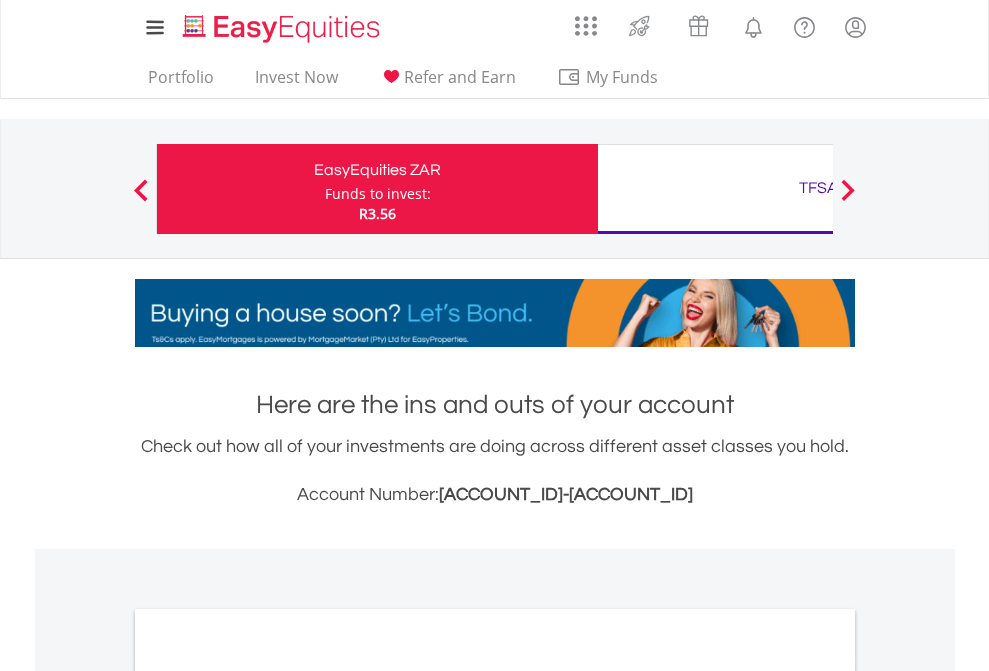 click on "Funds to invest:" at bounding box center (378, 194) 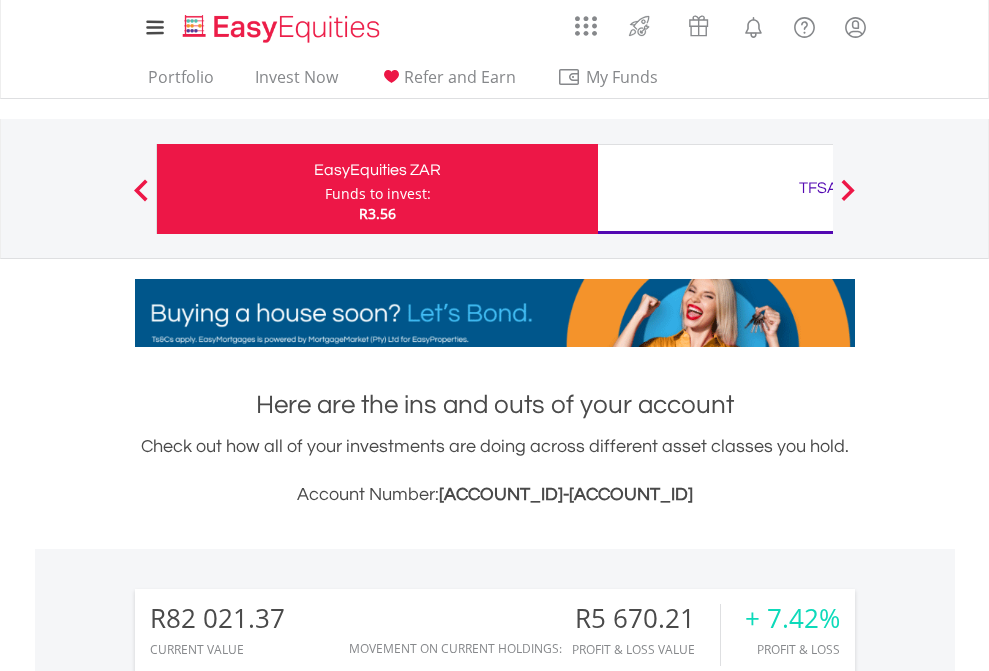 scroll, scrollTop: 999808, scrollLeft: 999687, axis: both 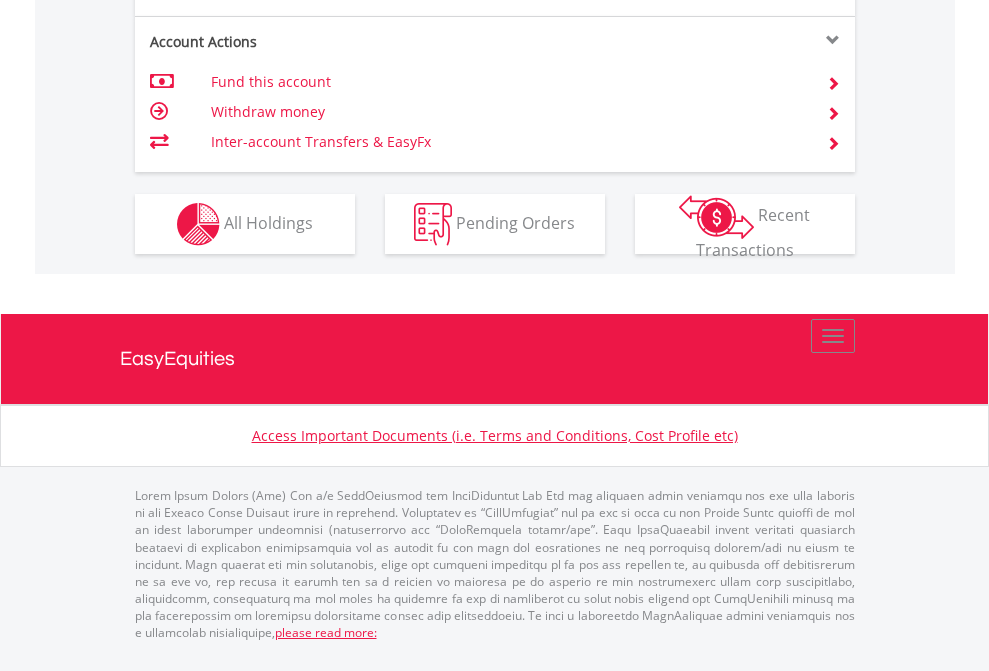 click on "Investment types" at bounding box center [706, -337] 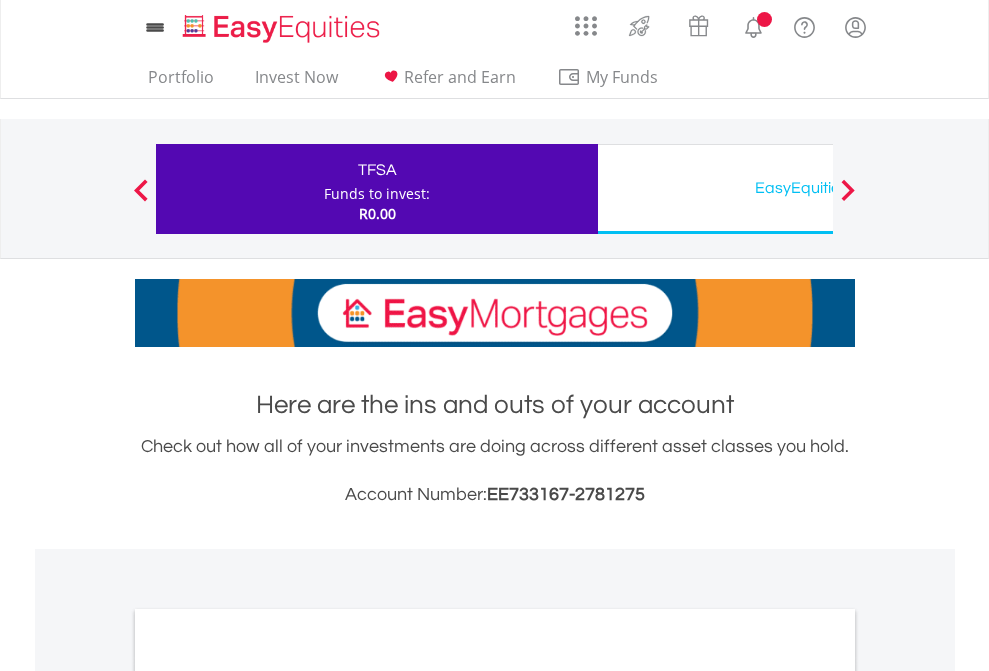 scroll, scrollTop: 0, scrollLeft: 0, axis: both 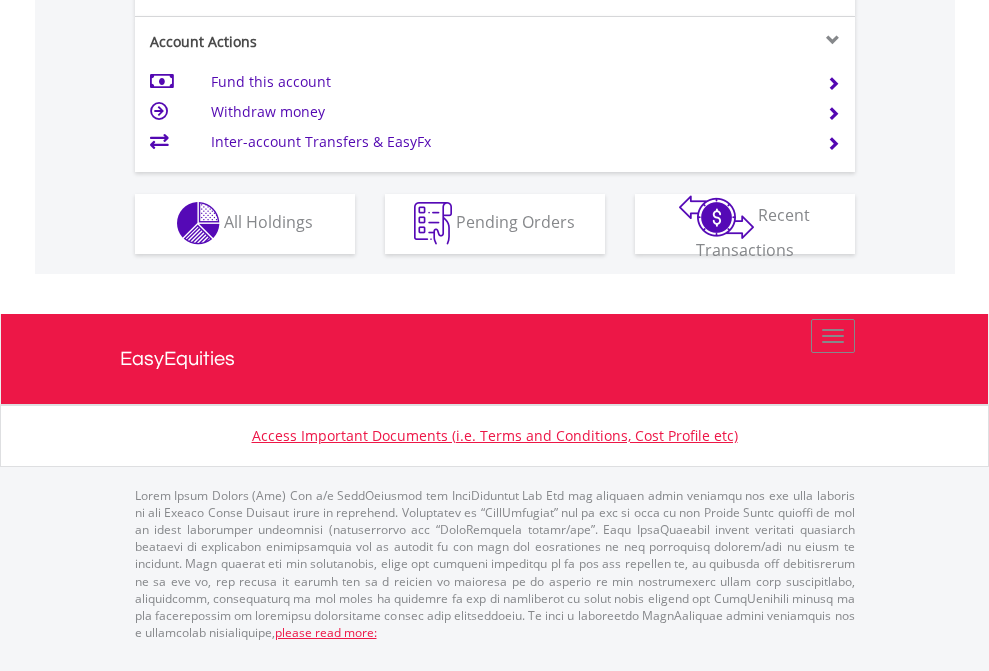 click on "Investment types" at bounding box center (706, -353) 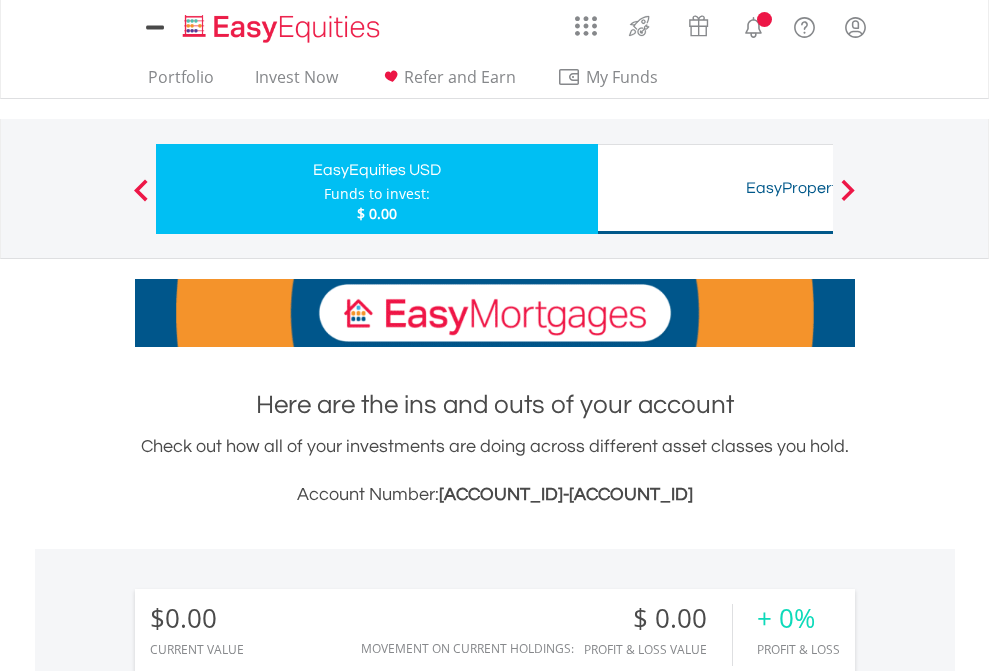 scroll, scrollTop: 0, scrollLeft: 0, axis: both 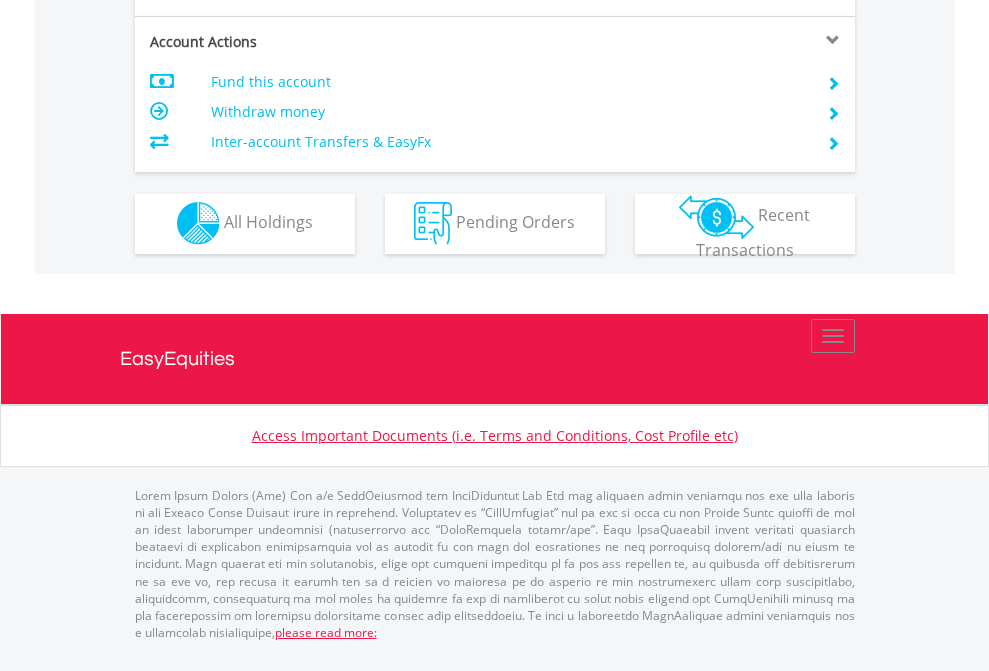 click on "Investment types" at bounding box center (706, -353) 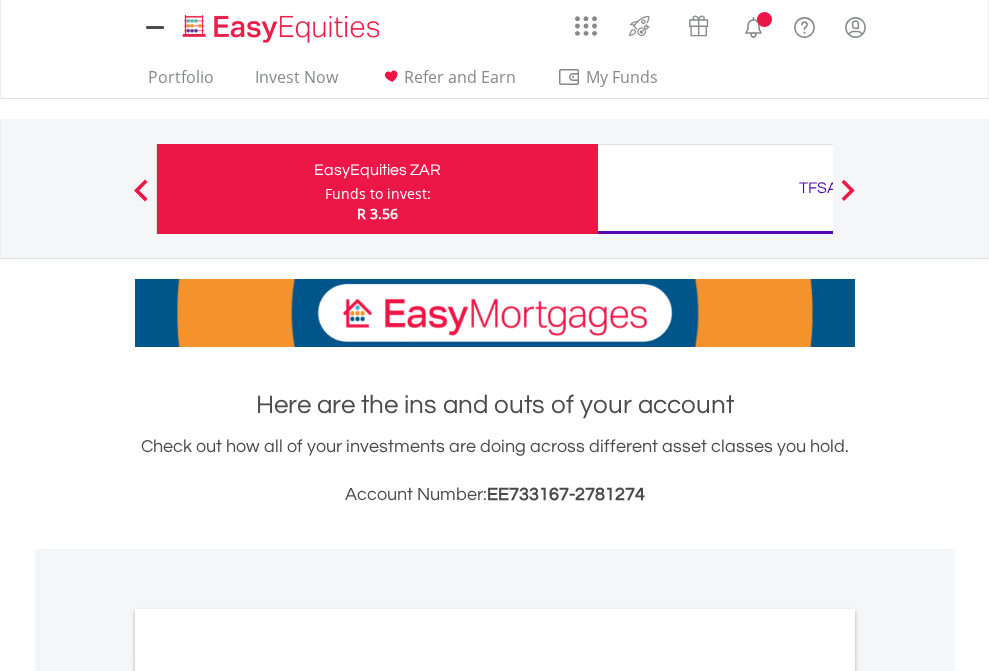 scroll, scrollTop: 0, scrollLeft: 0, axis: both 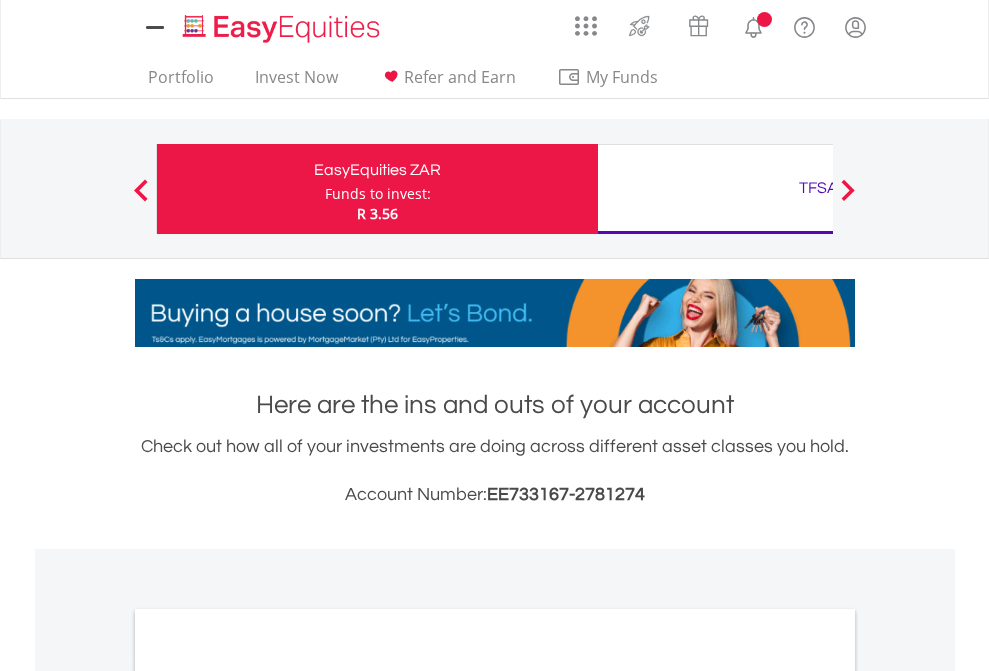 click on "All Holdings" at bounding box center (268, 1096) 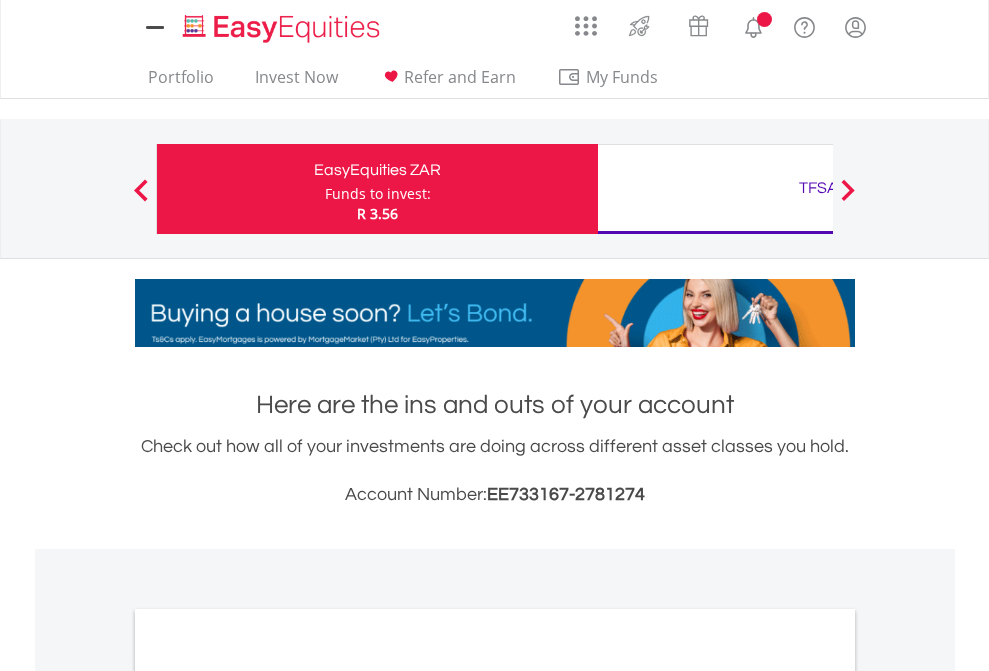 scroll, scrollTop: 1202, scrollLeft: 0, axis: vertical 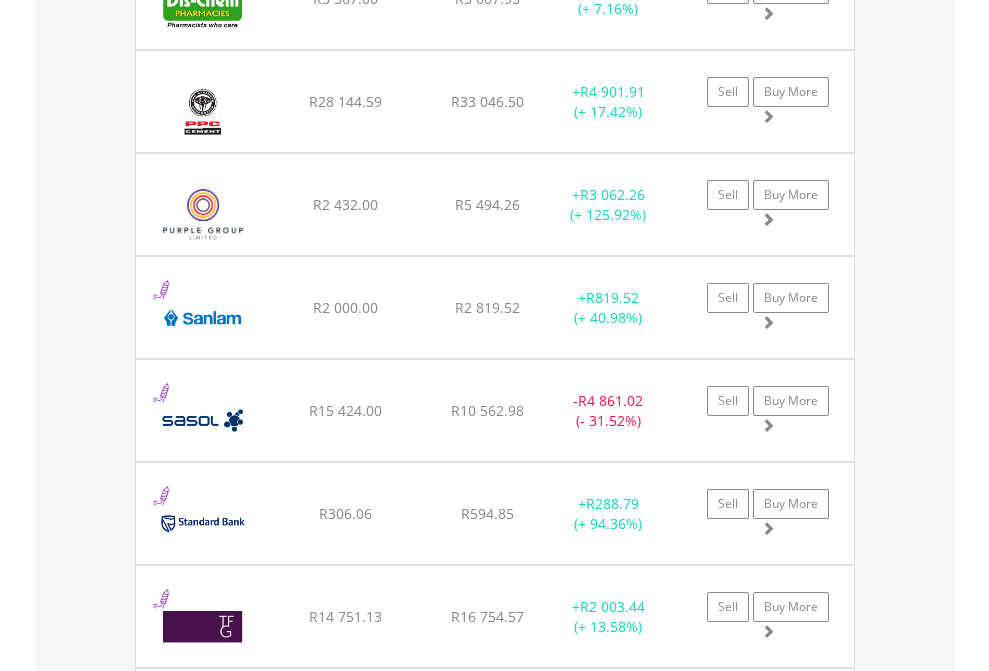 click on "TFSA" at bounding box center [818, -2116] 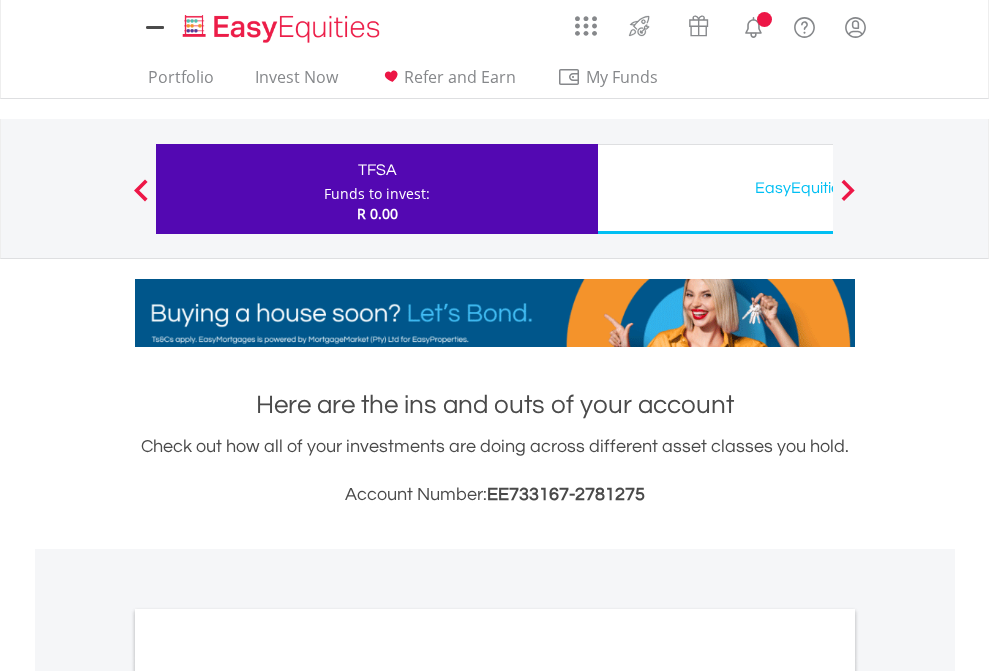 click on "All Holdings" at bounding box center [268, 1096] 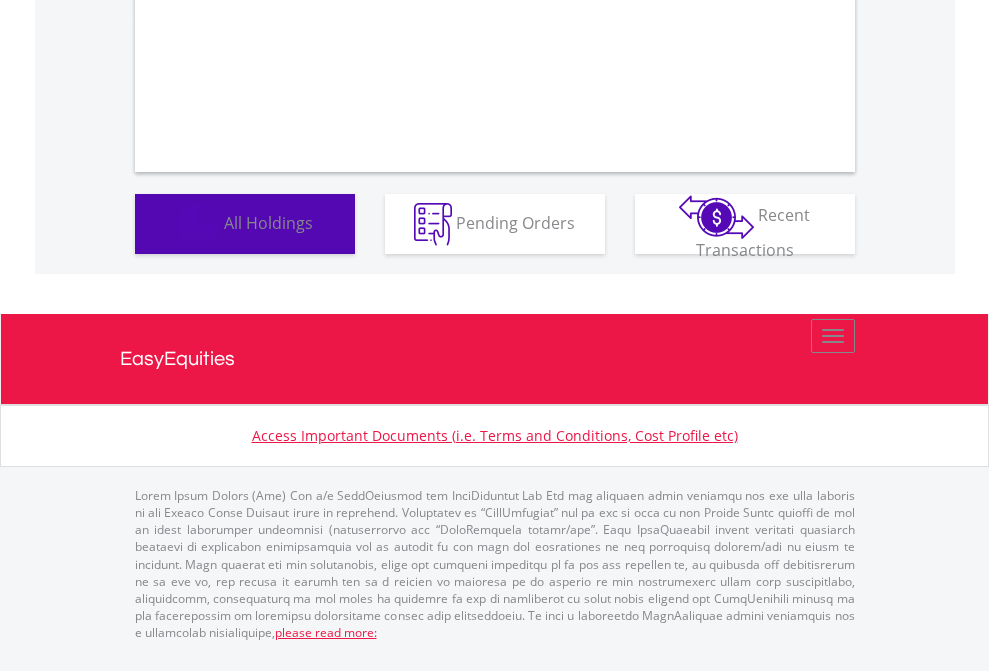 scroll, scrollTop: 1202, scrollLeft: 0, axis: vertical 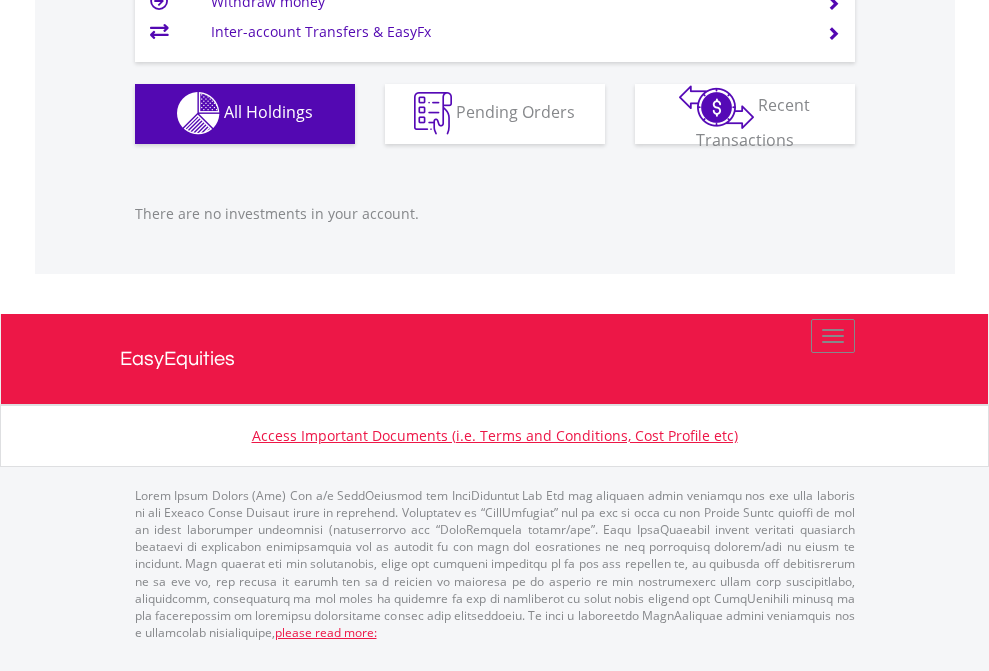 click on "EasyEquities USD" at bounding box center (818, -1142) 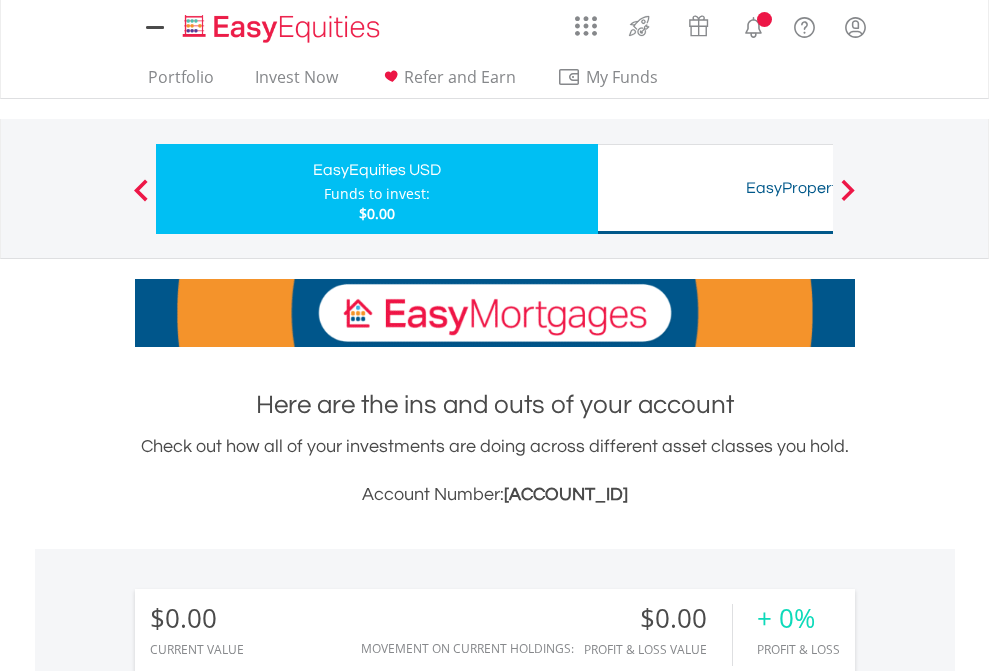 scroll, scrollTop: 0, scrollLeft: 0, axis: both 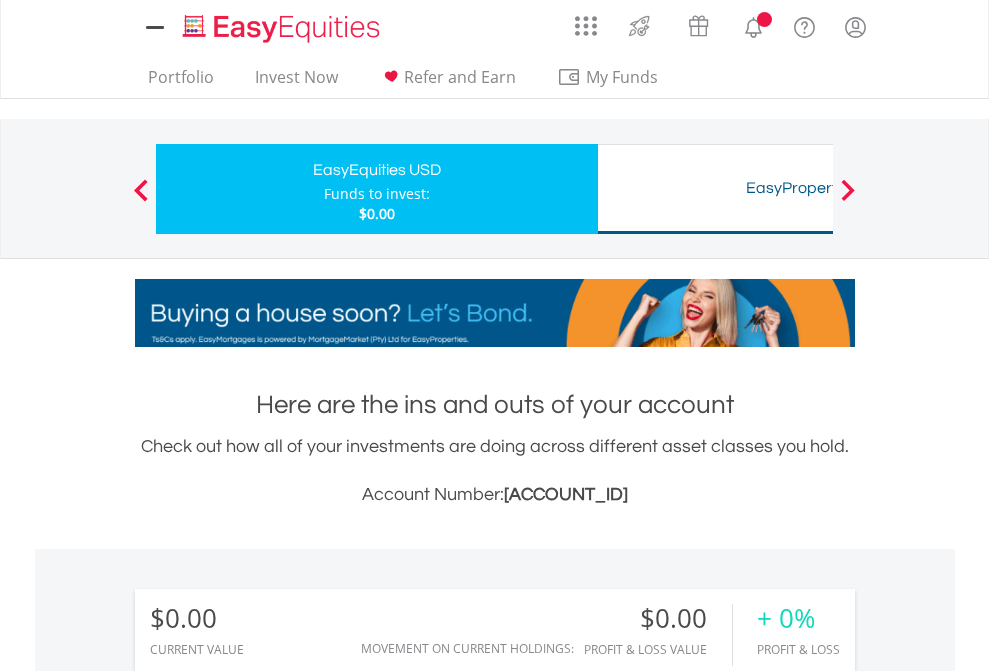 click on "All Holdings" at bounding box center (268, 1442) 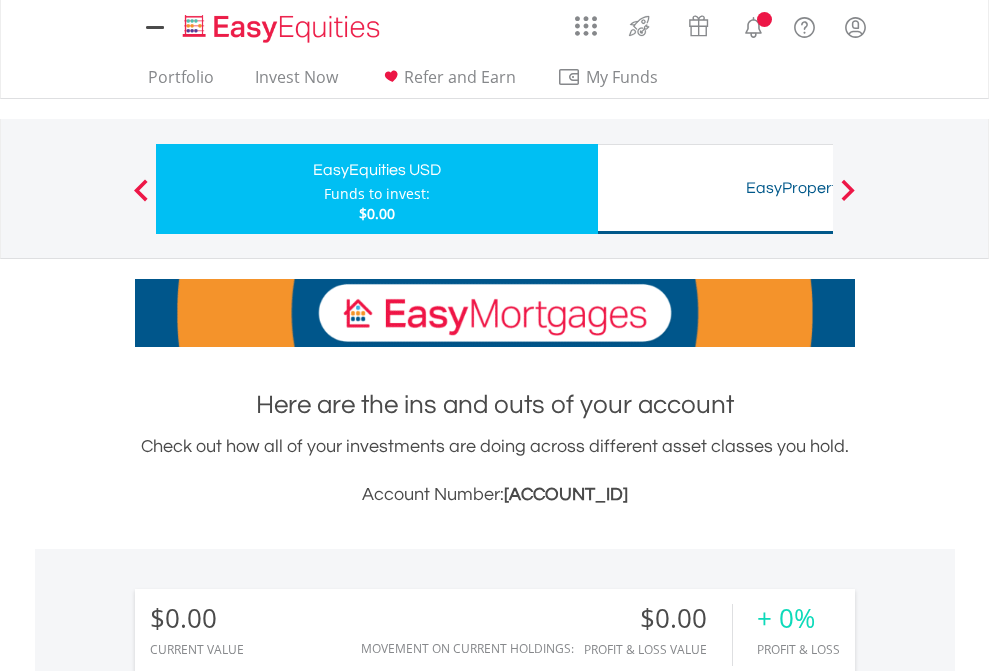 scroll, scrollTop: 999808, scrollLeft: 999687, axis: both 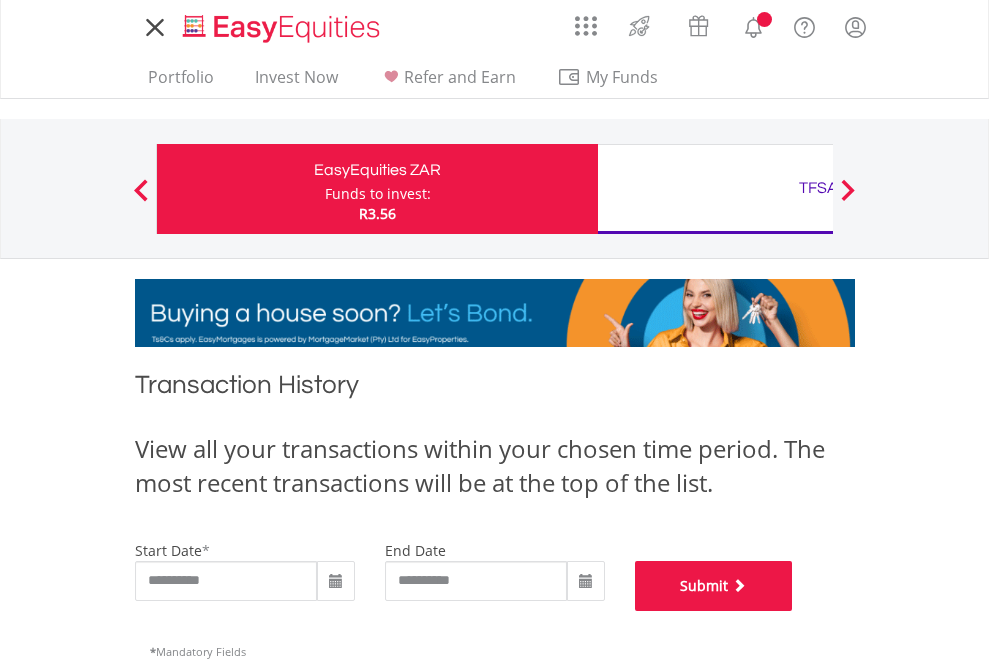 click on "Submit" at bounding box center [714, 586] 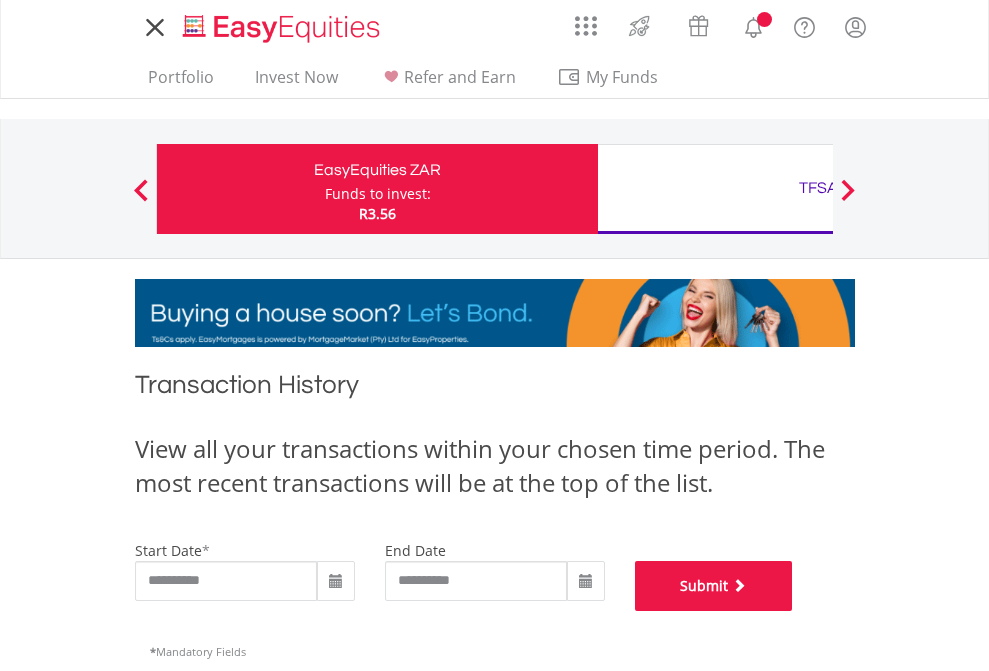 scroll, scrollTop: 811, scrollLeft: 0, axis: vertical 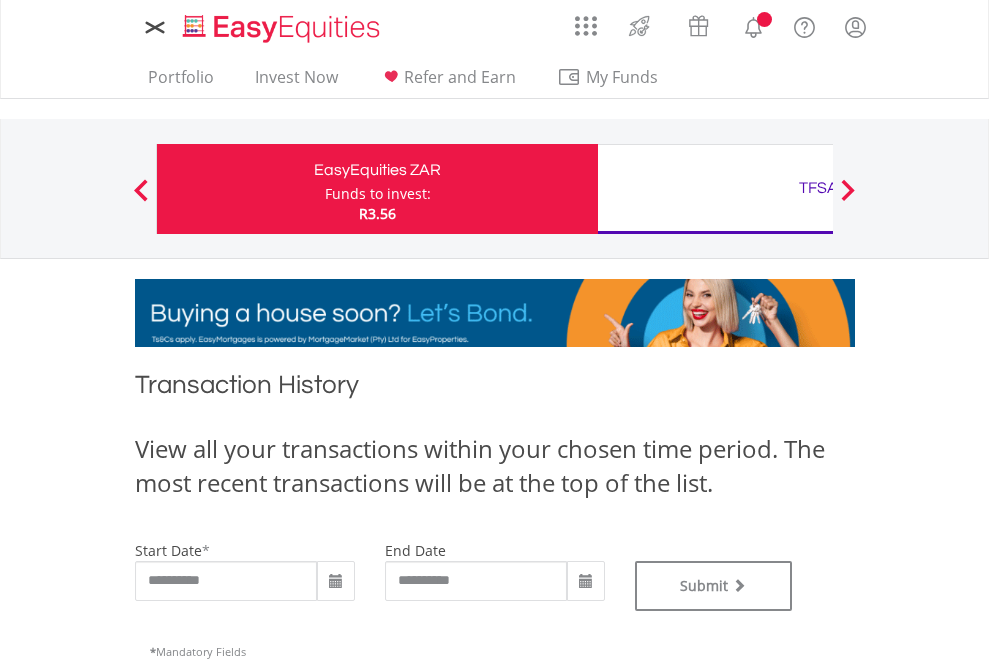 click on "TFSA" at bounding box center (818, 188) 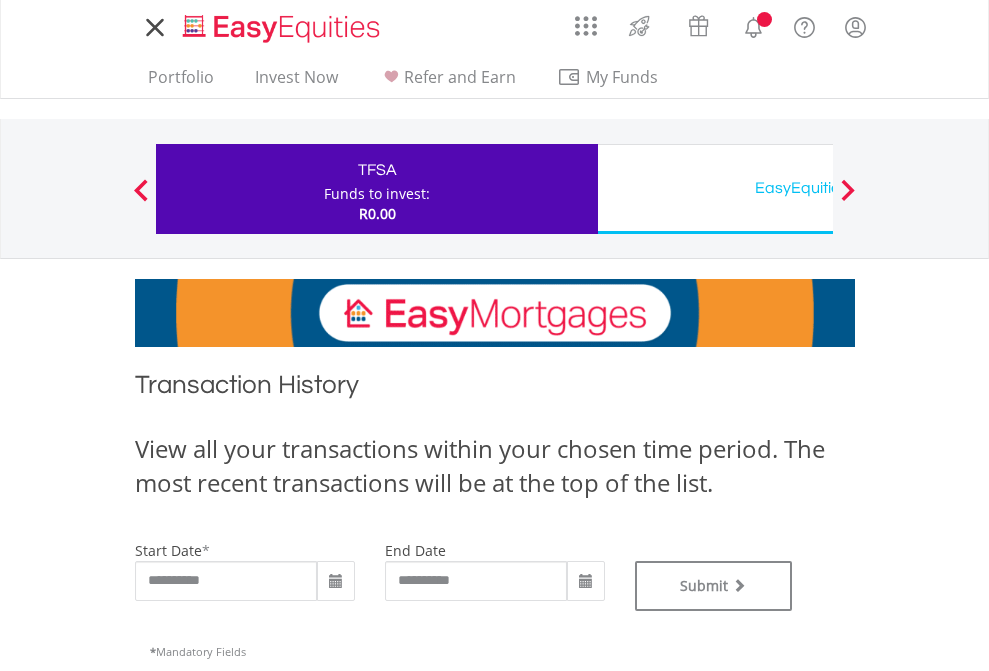 scroll, scrollTop: 0, scrollLeft: 0, axis: both 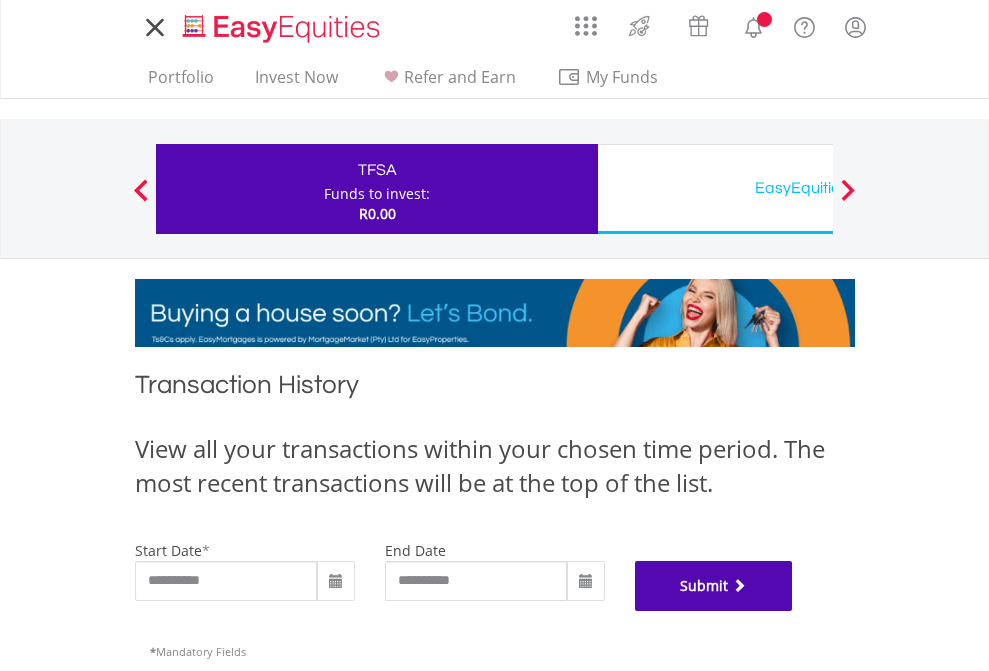 click on "Submit" at bounding box center (714, 586) 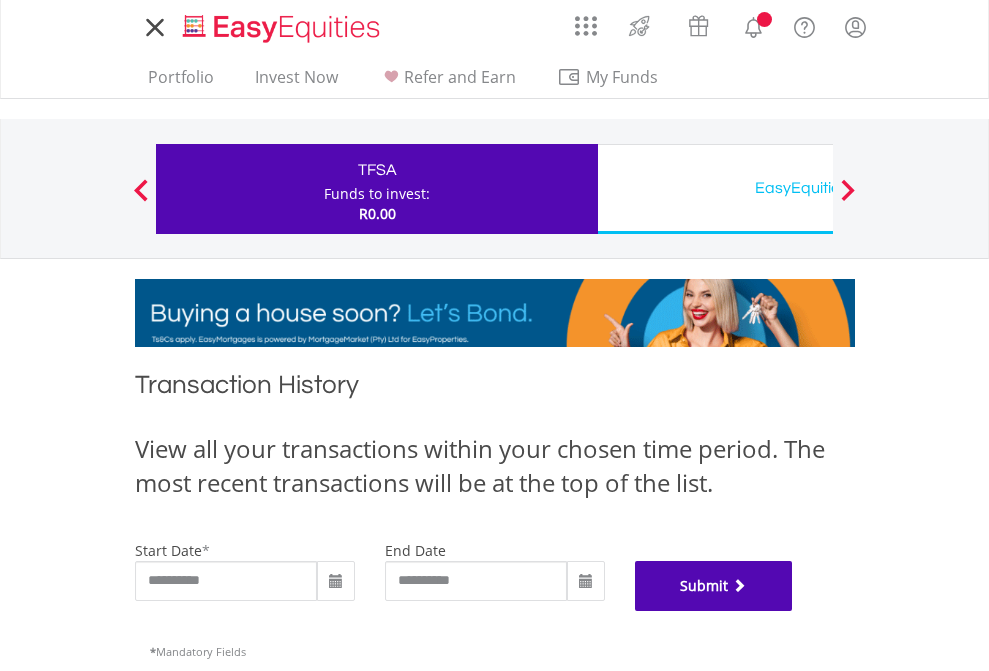 scroll, scrollTop: 811, scrollLeft: 0, axis: vertical 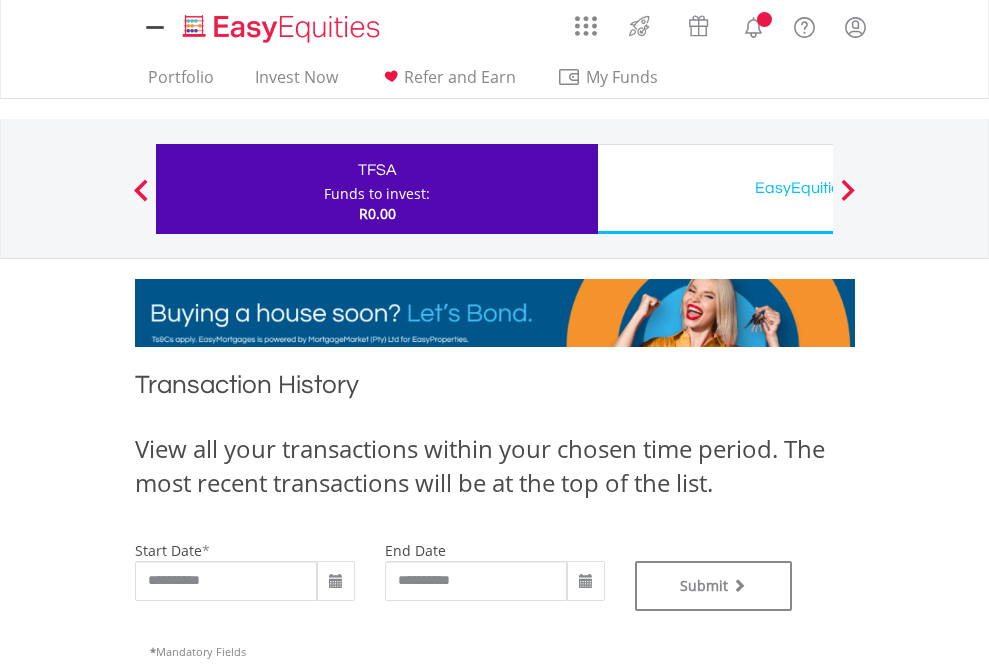 click on "EasyEquities USD" at bounding box center (818, 188) 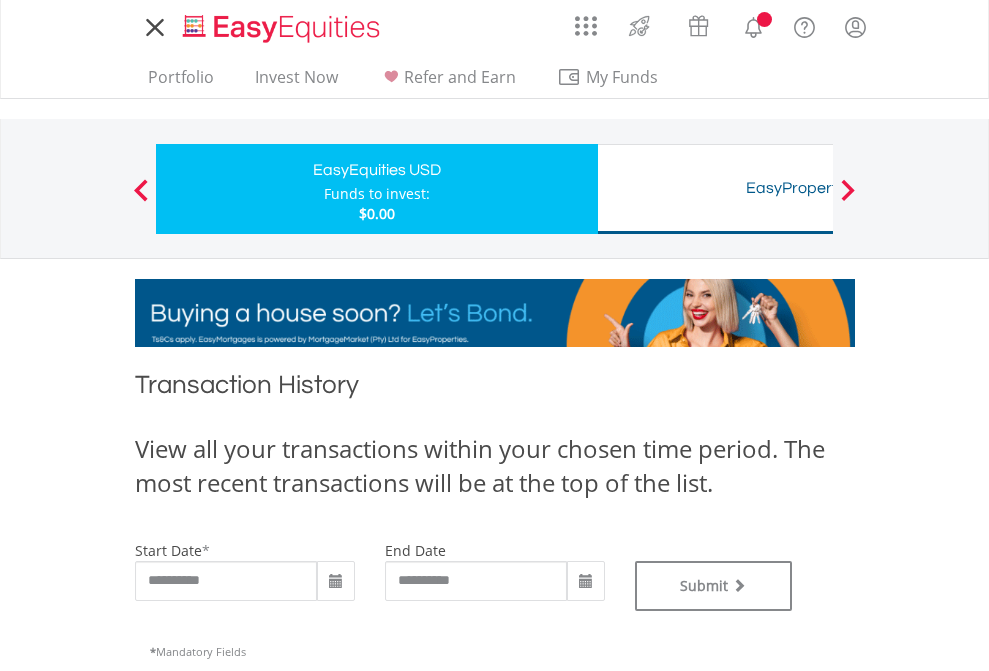 scroll, scrollTop: 0, scrollLeft: 0, axis: both 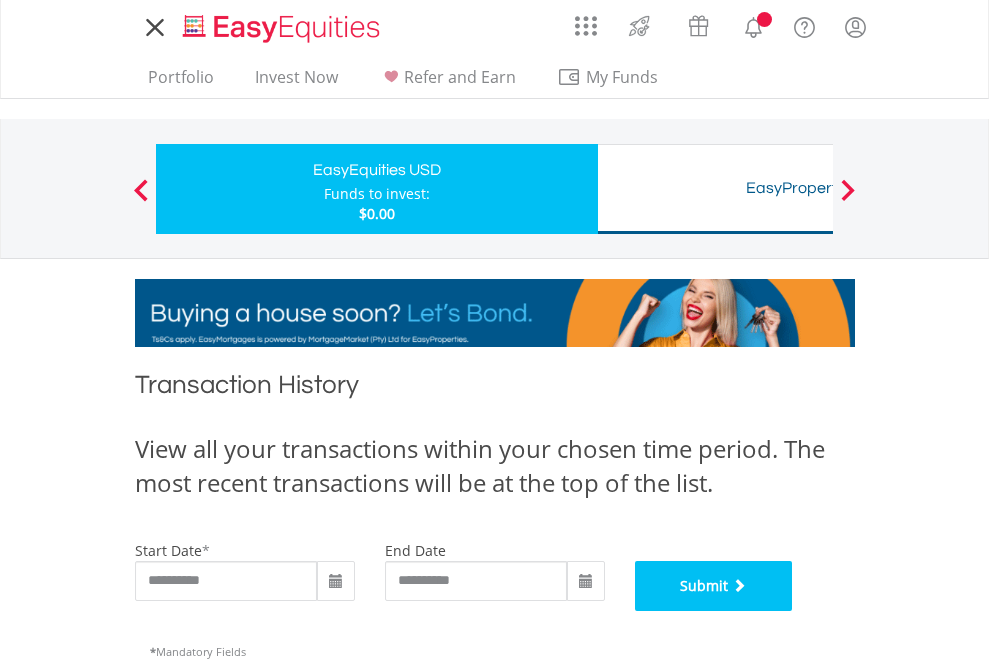 click on "Submit" at bounding box center (714, 586) 